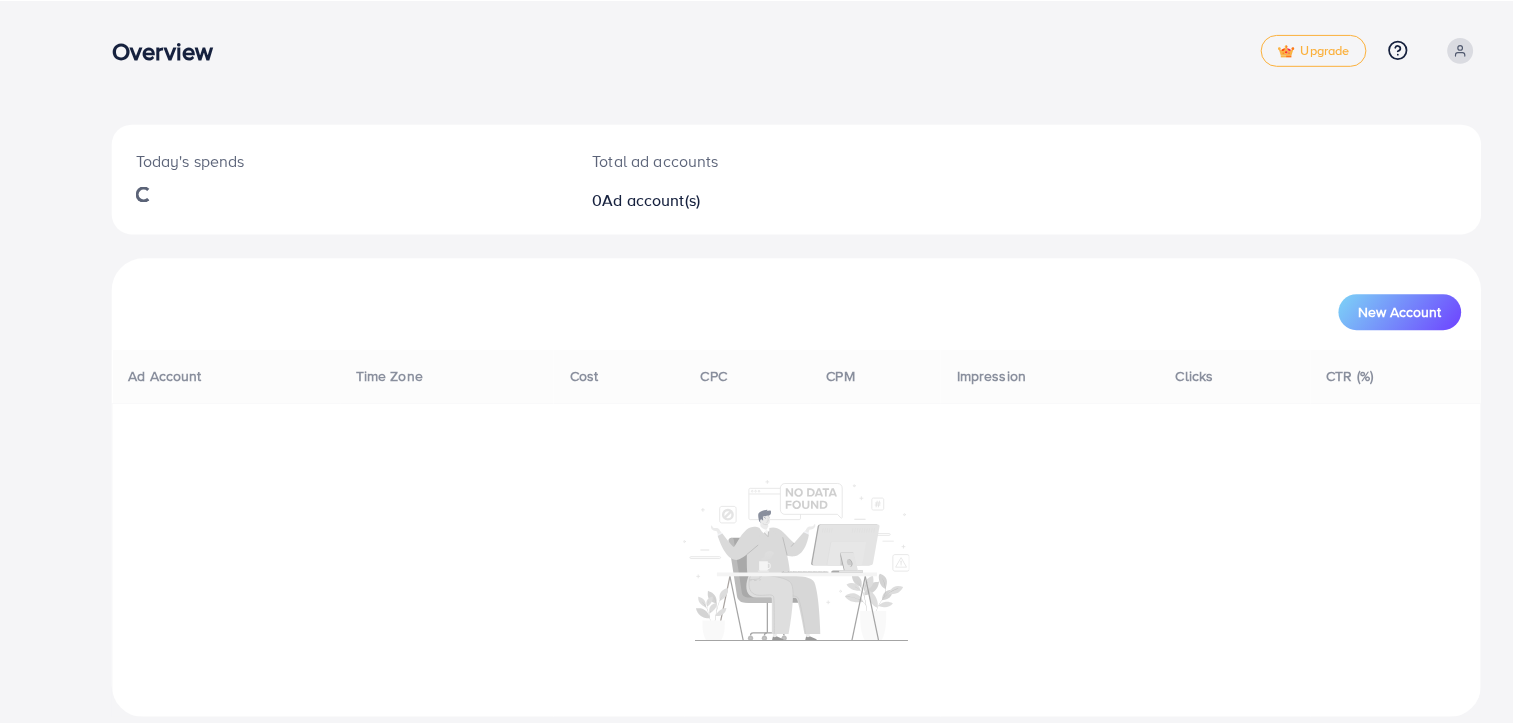 scroll, scrollTop: 0, scrollLeft: 0, axis: both 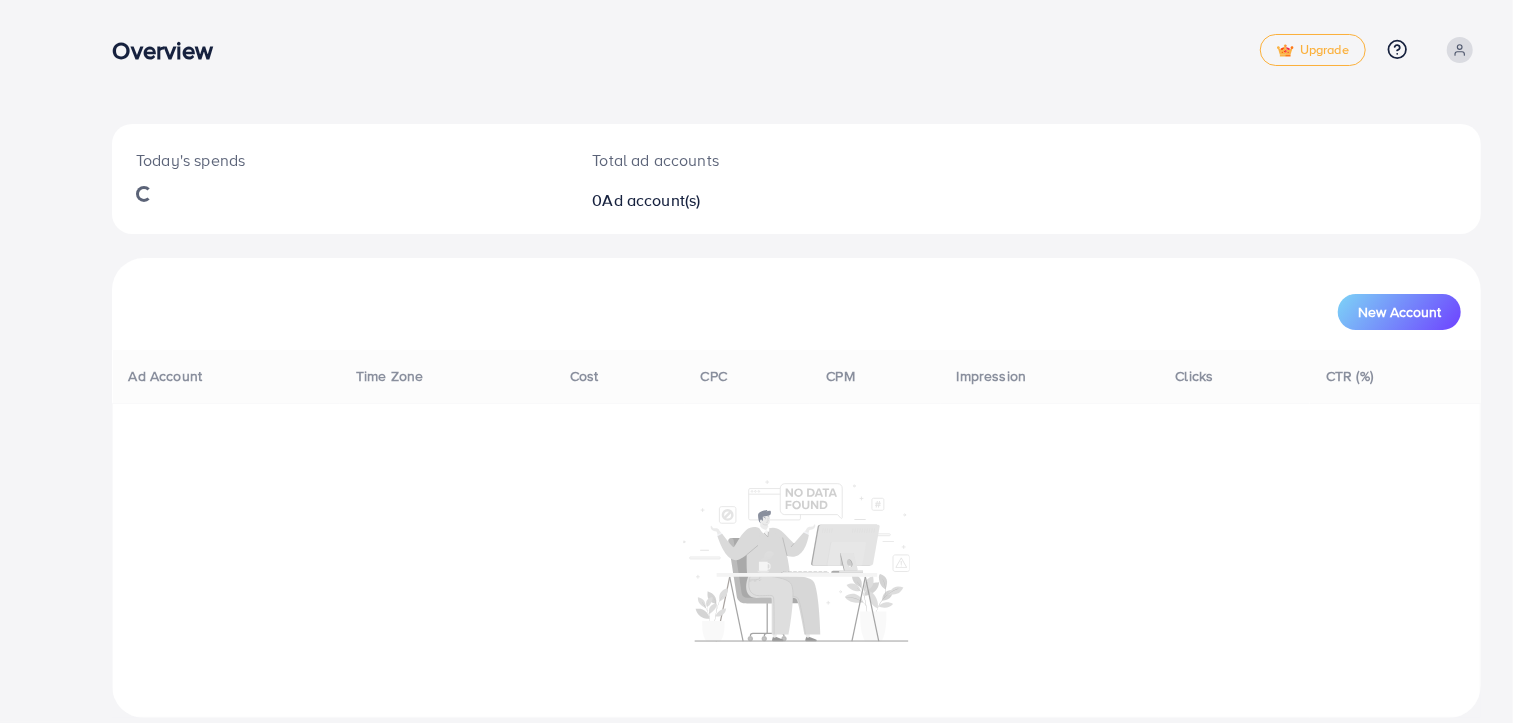 click on "Overview   Upgrade  Help Center Contact Support Plans and Pricing Term and policy About Us    Profile Log out" at bounding box center (796, 50) 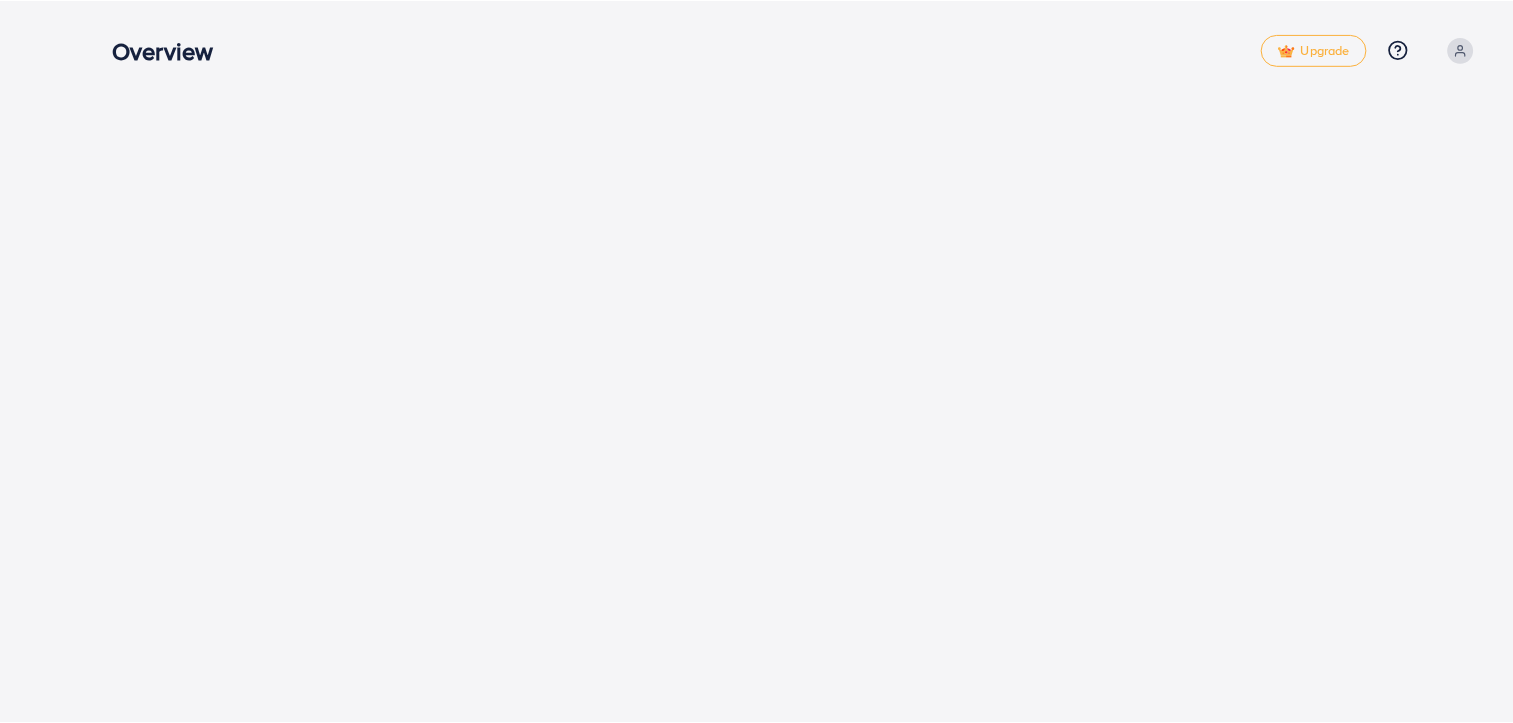 scroll, scrollTop: 0, scrollLeft: 0, axis: both 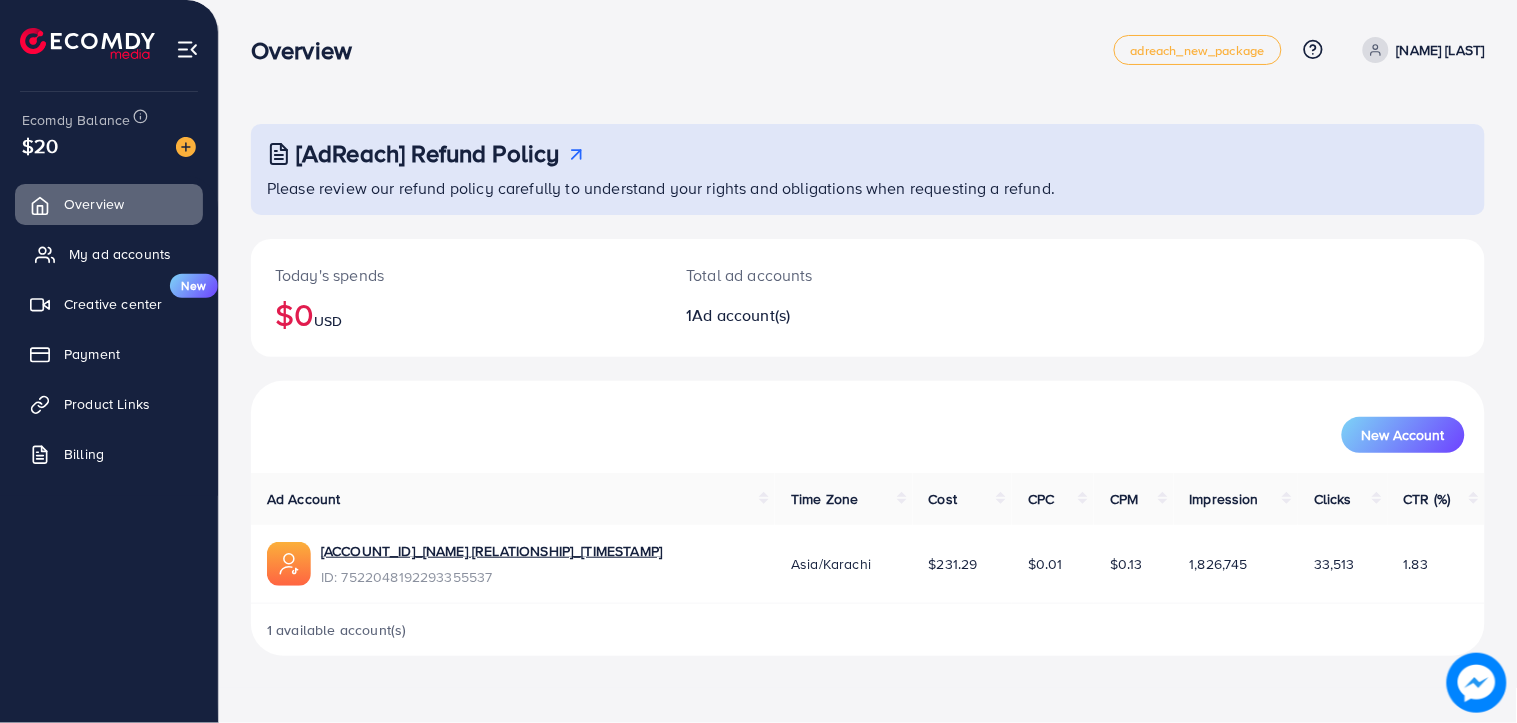 click on "My ad accounts" at bounding box center (120, 254) 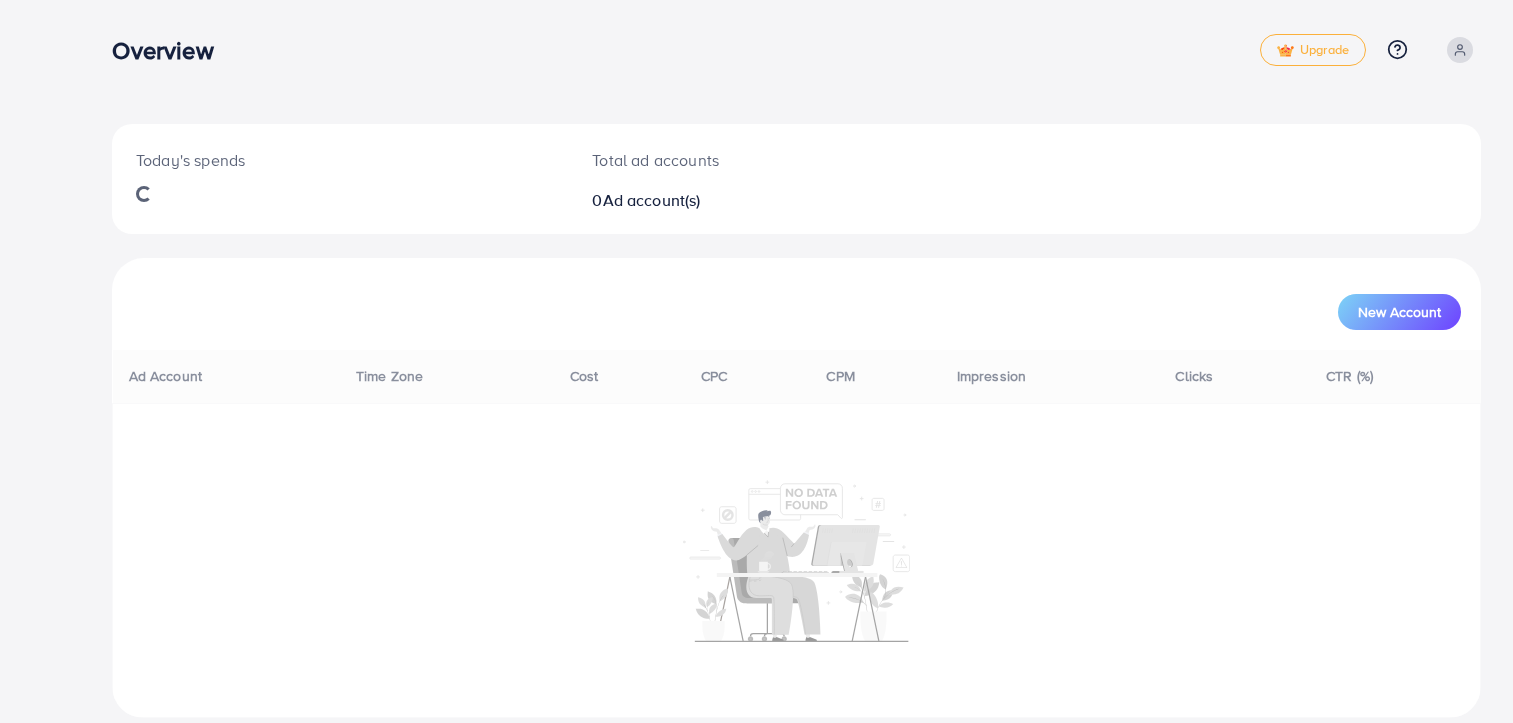 scroll, scrollTop: 0, scrollLeft: 0, axis: both 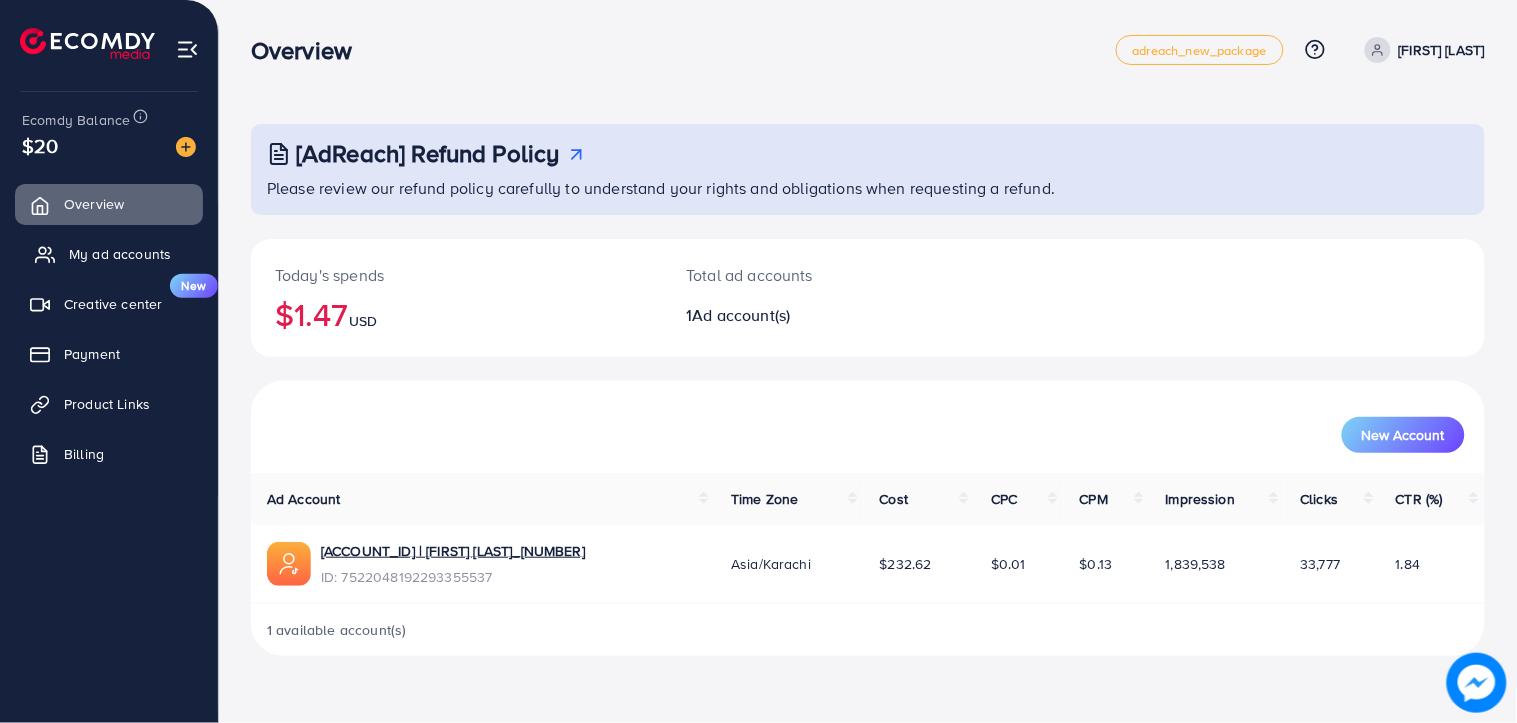 click on "My ad accounts" at bounding box center [109, 254] 